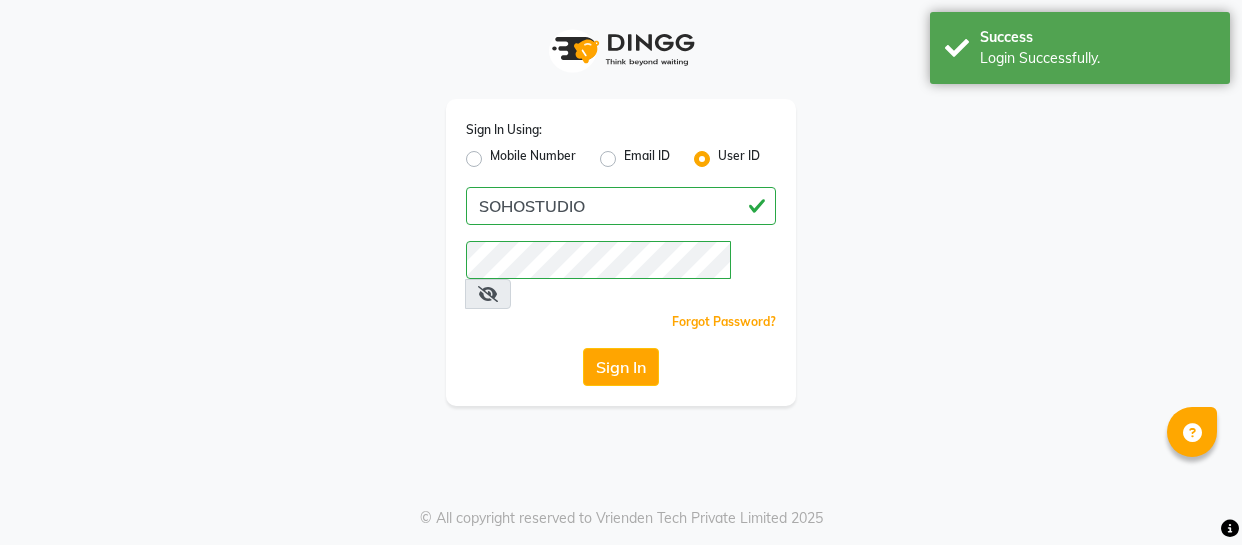 scroll, scrollTop: 0, scrollLeft: 0, axis: both 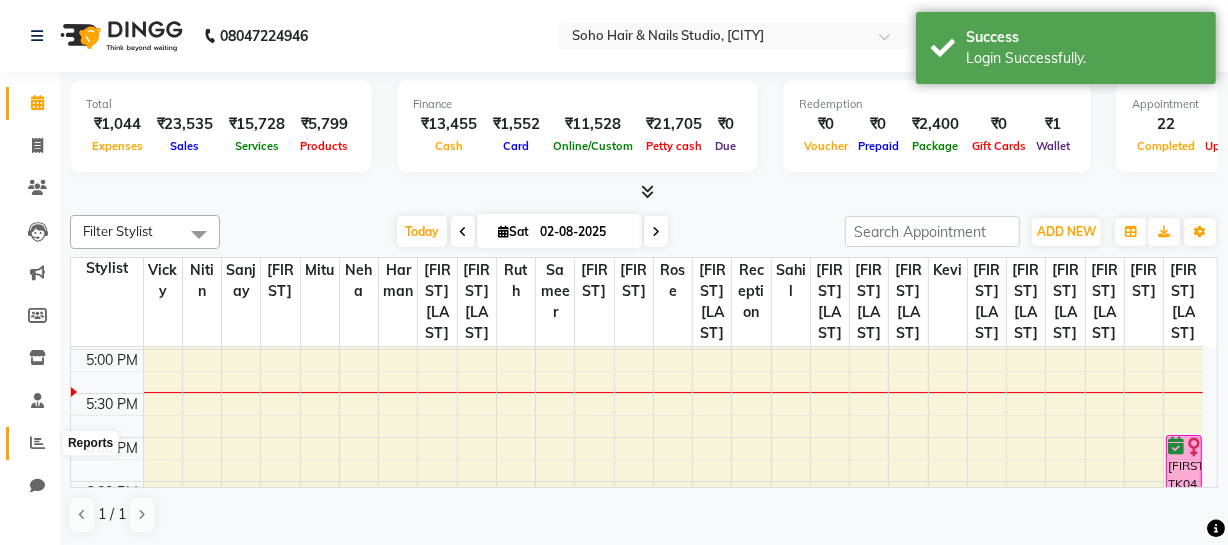 click 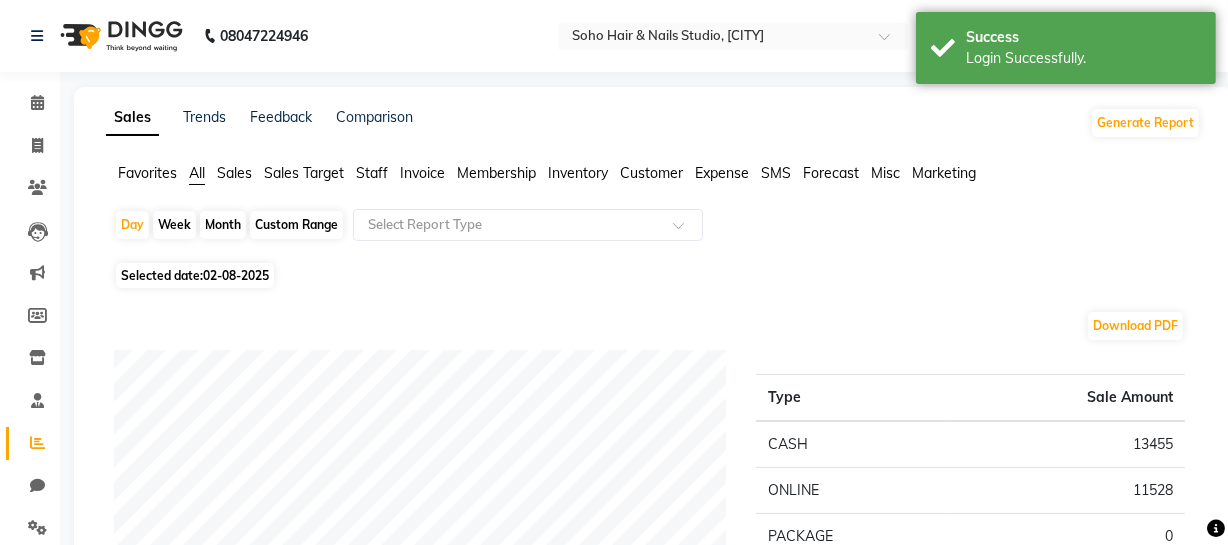 click on "Custom Range" 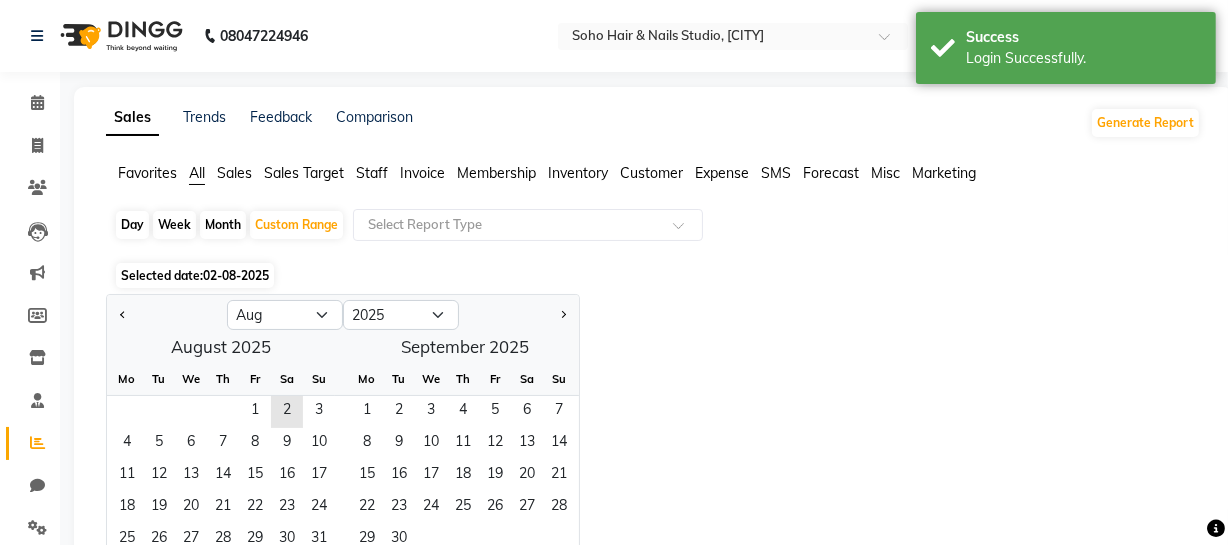 click on "Month" 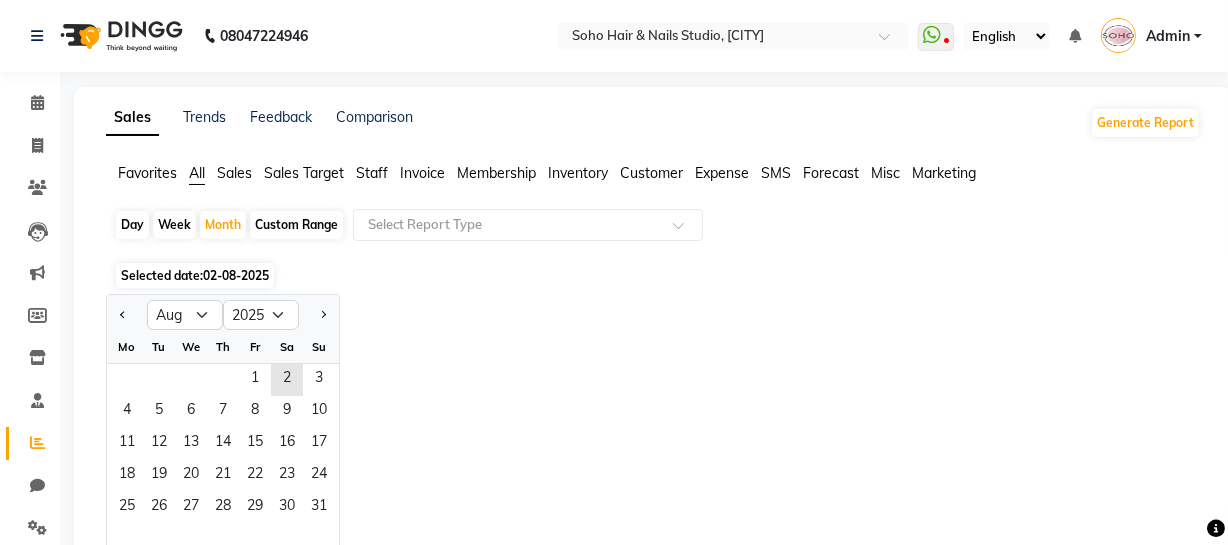 click 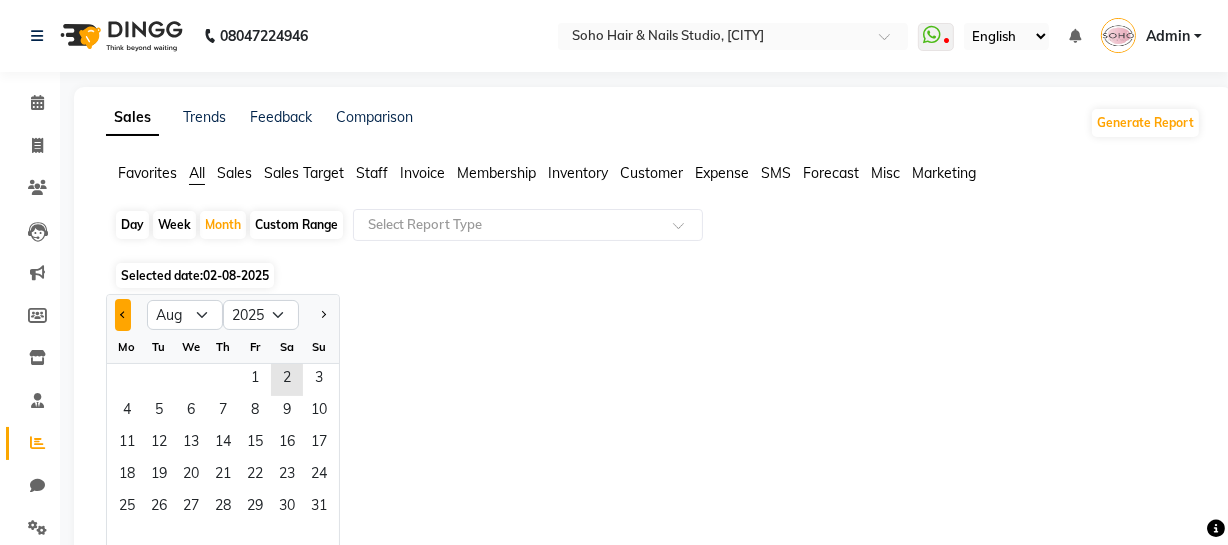 click 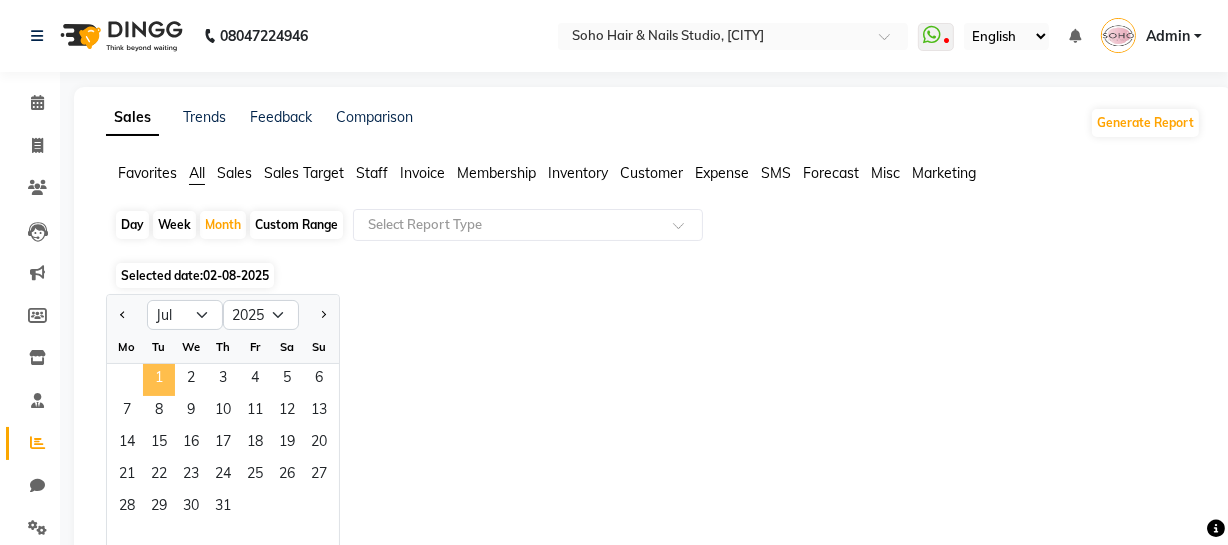 click on "1" 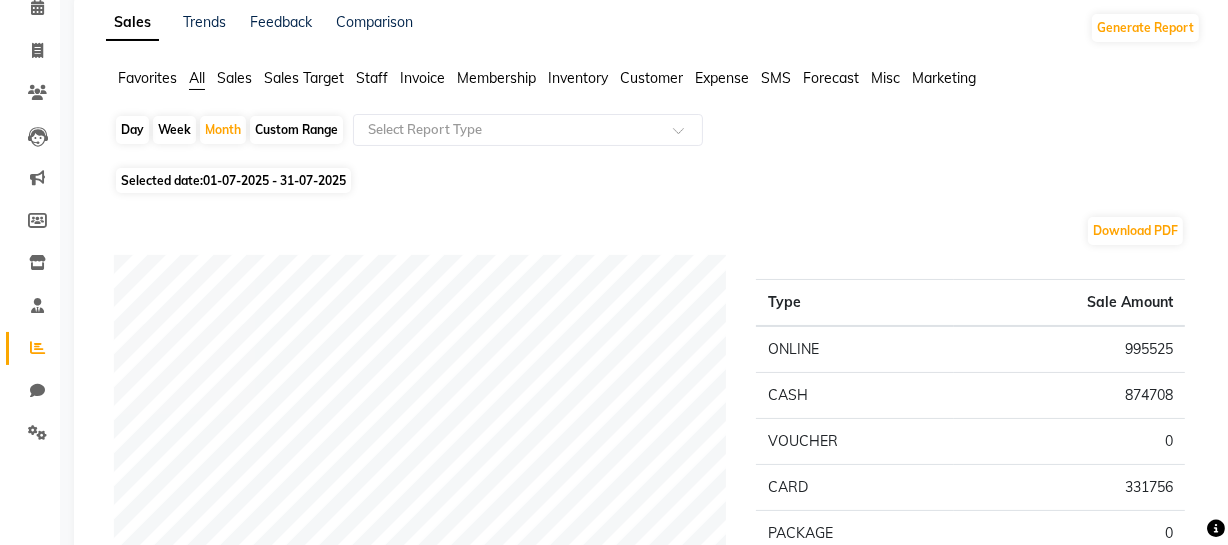 scroll, scrollTop: 0, scrollLeft: 0, axis: both 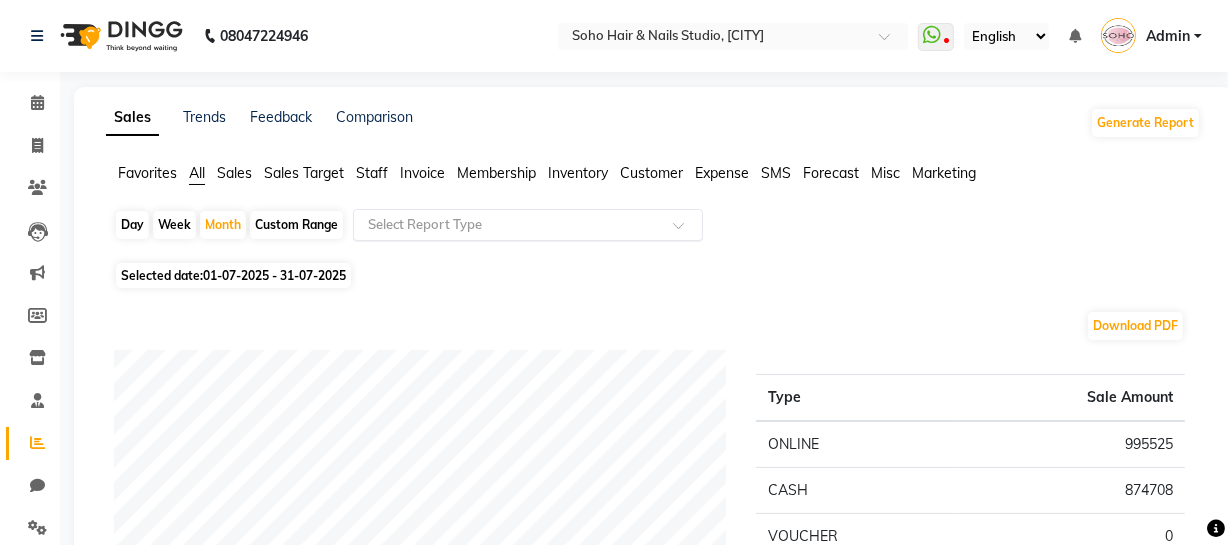 click 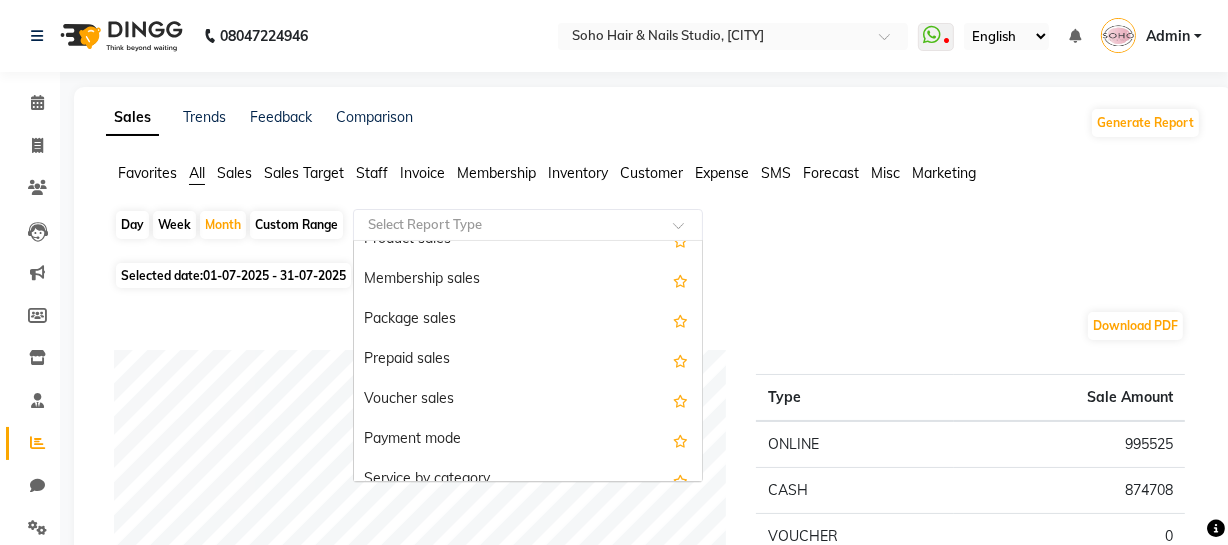 scroll, scrollTop: 90, scrollLeft: 0, axis: vertical 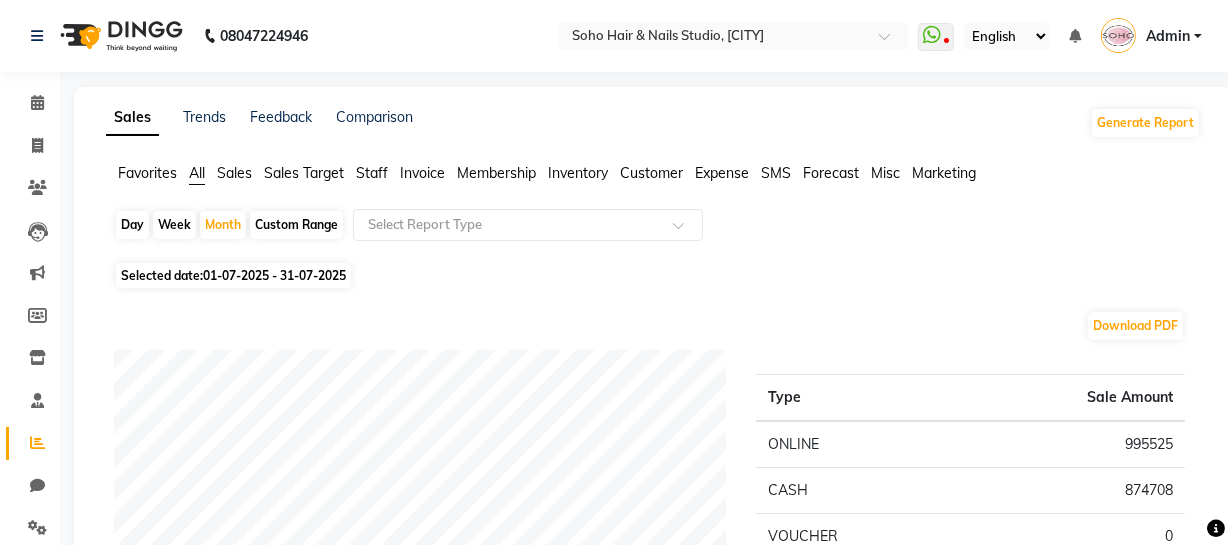 click on "Favorites All Sales Sales Target Staff Invoice Membership Inventory Customer Expense SMS Forecast Misc Marketing" 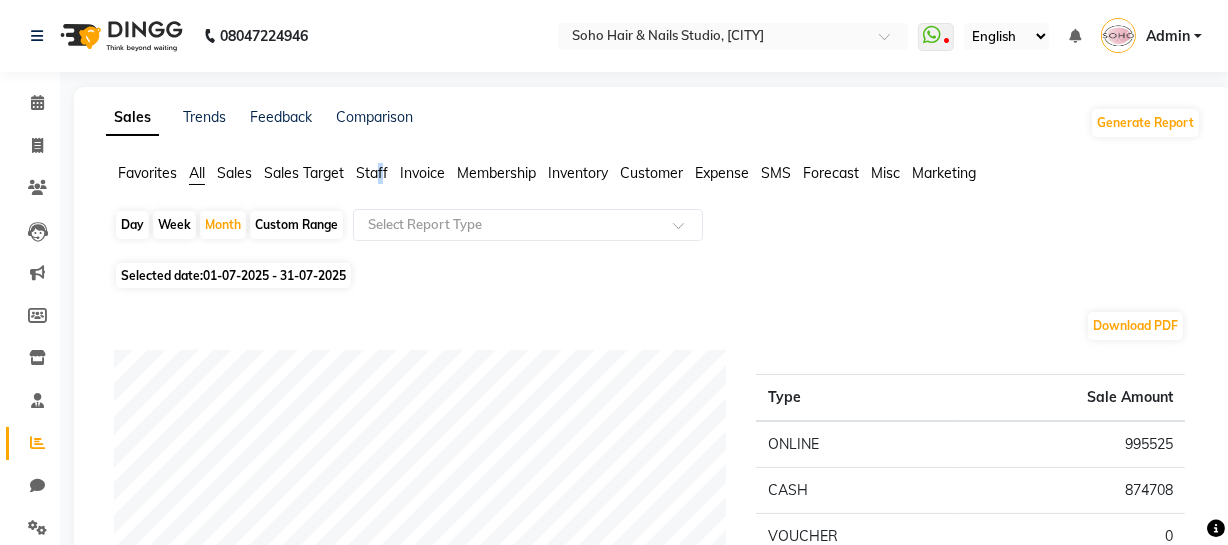 click on "Staff" 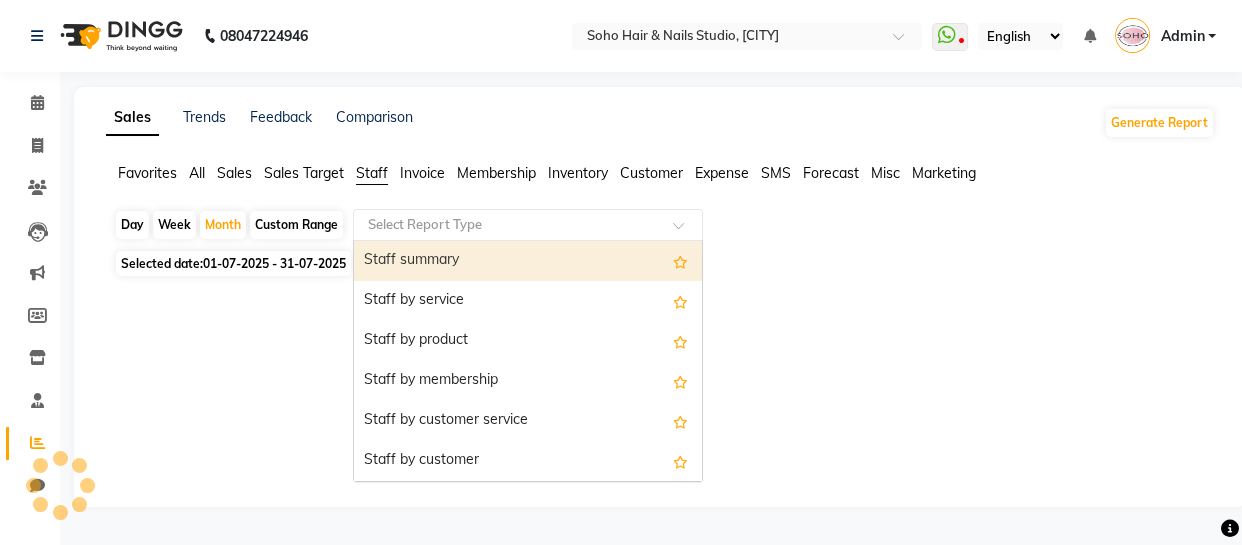 click 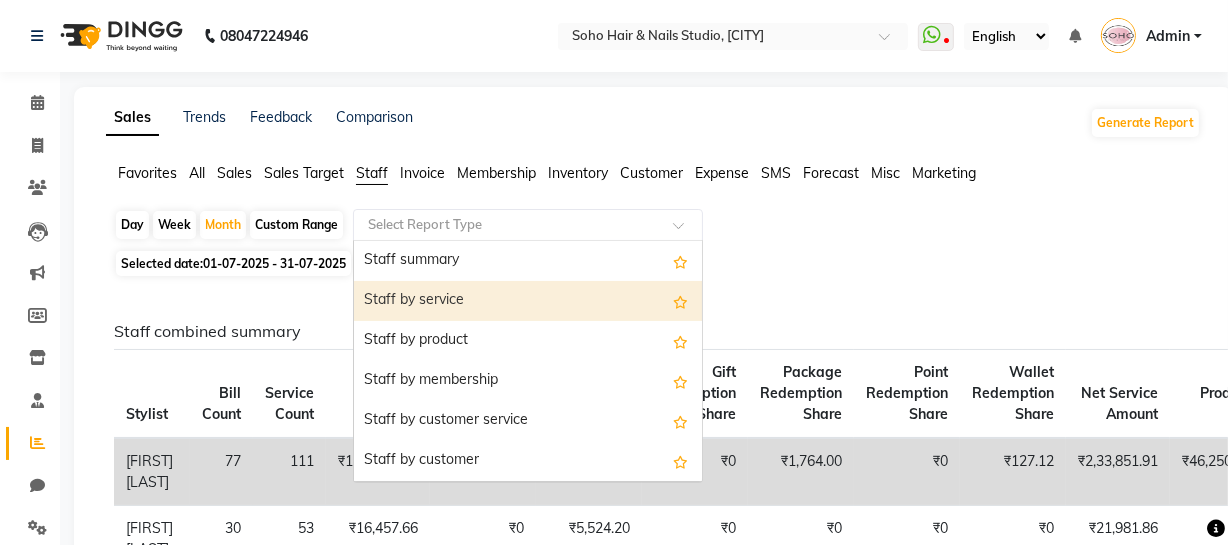 click on "Staff by service" at bounding box center [528, 301] 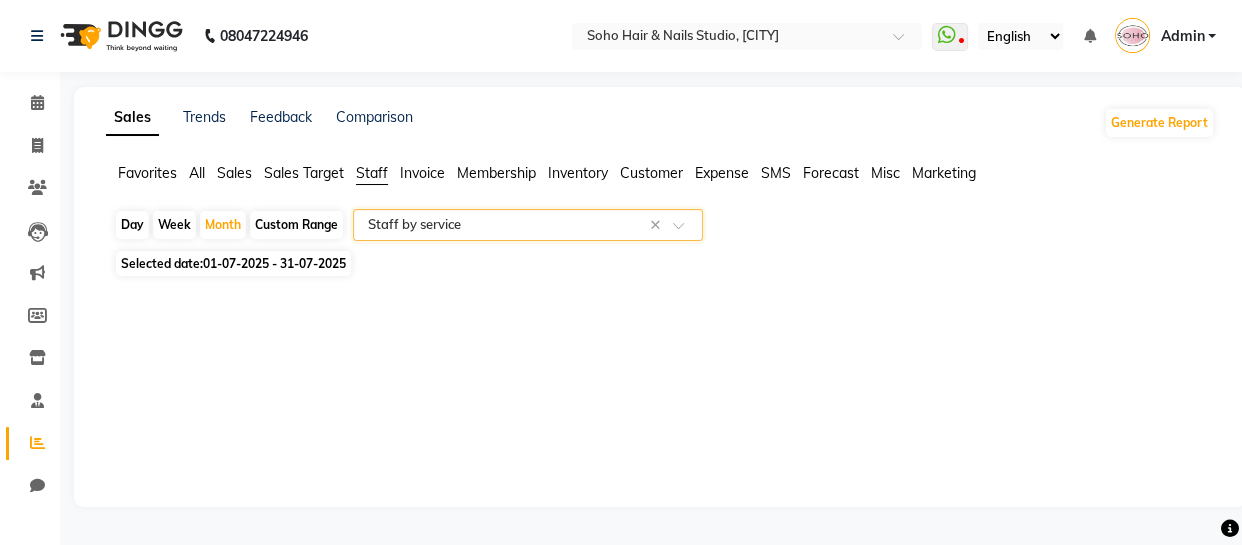 select on "full_report" 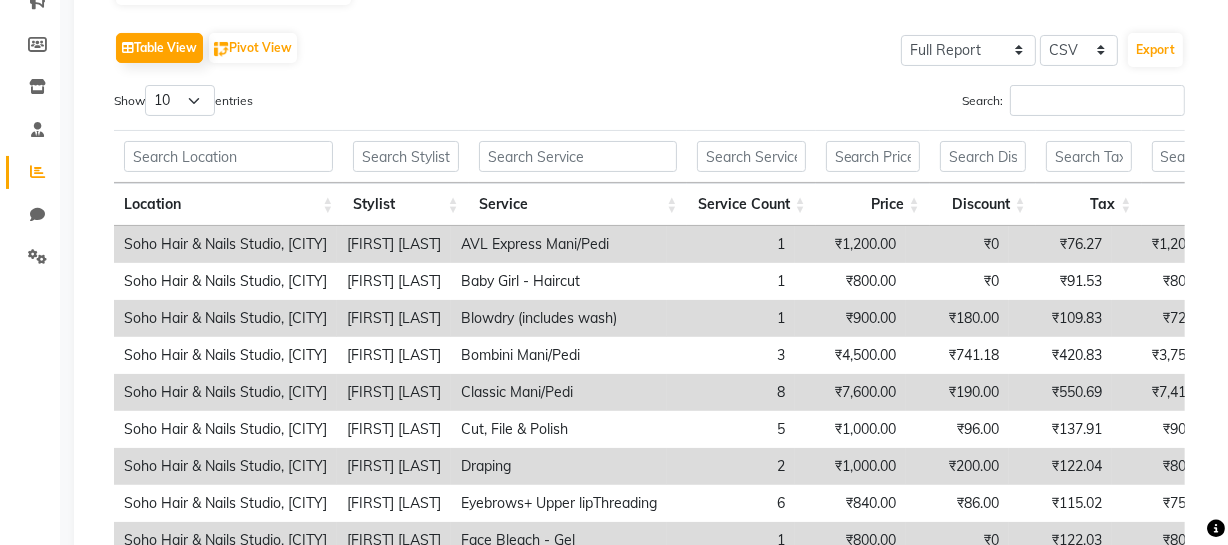 scroll, scrollTop: 0, scrollLeft: 0, axis: both 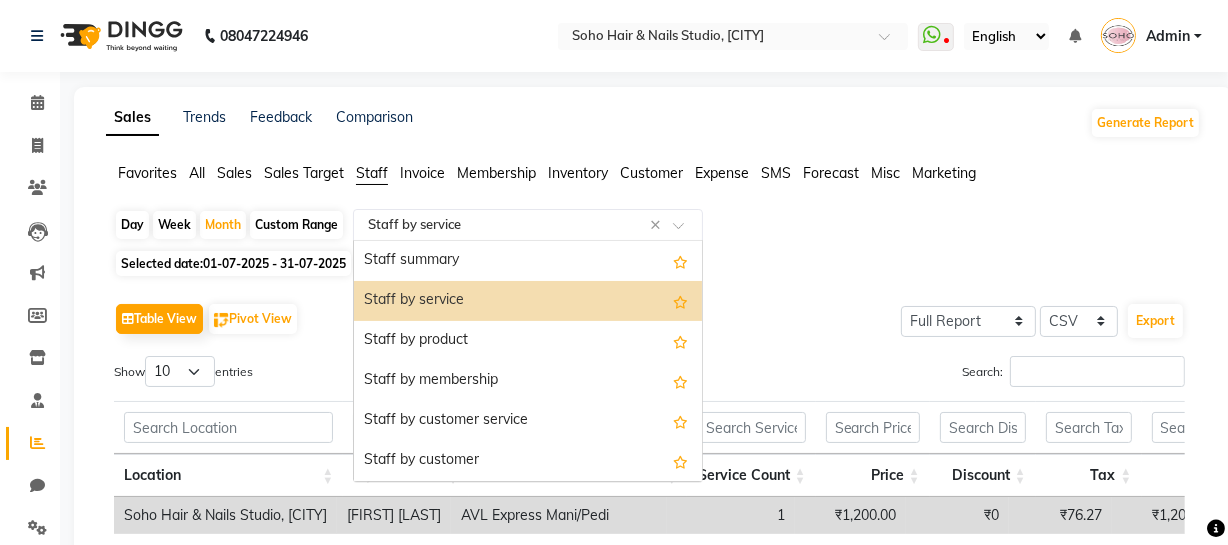 click 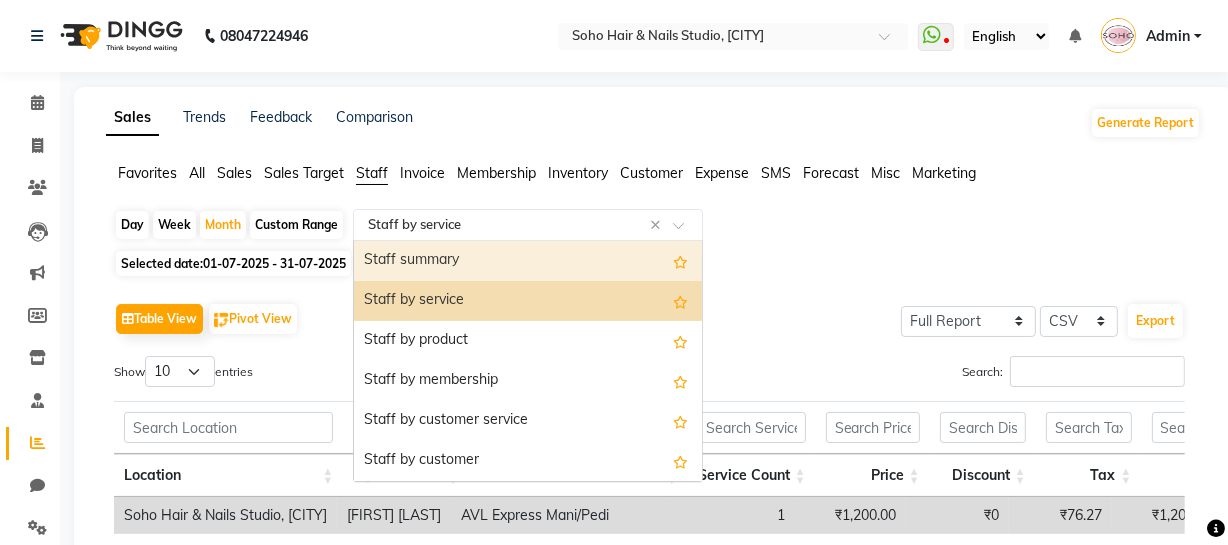 click on "Staff summary" at bounding box center (528, 261) 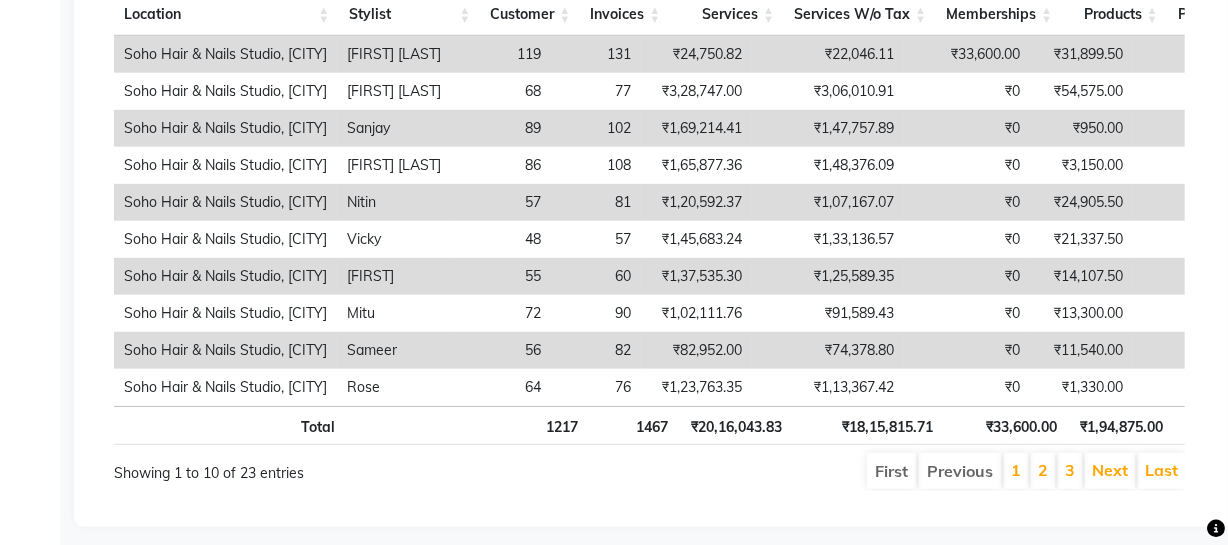 scroll, scrollTop: 1163, scrollLeft: 0, axis: vertical 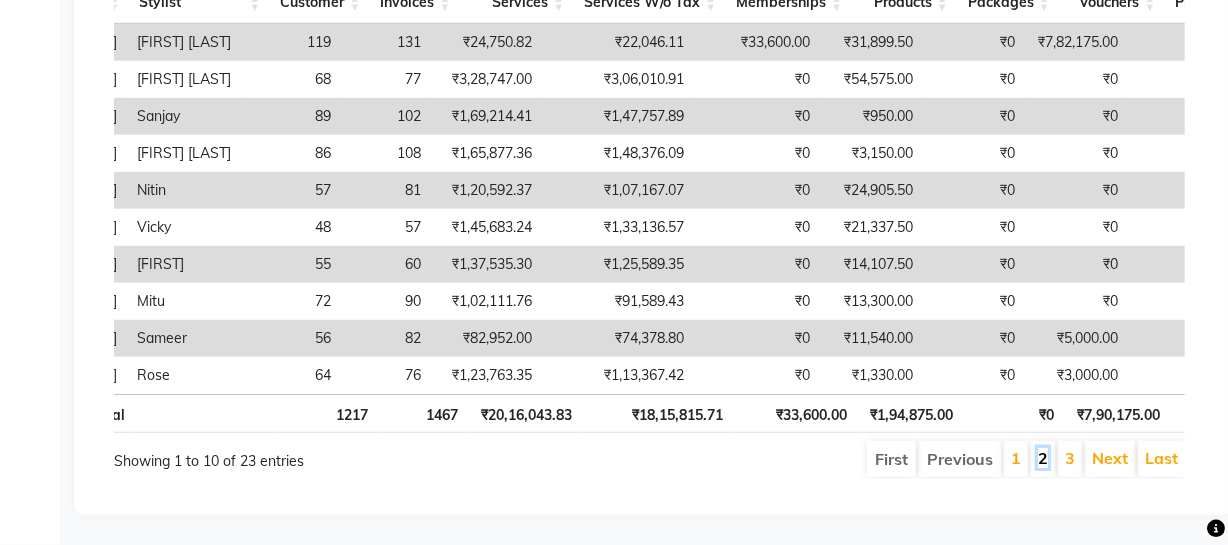 click on "2" at bounding box center (1043, 458) 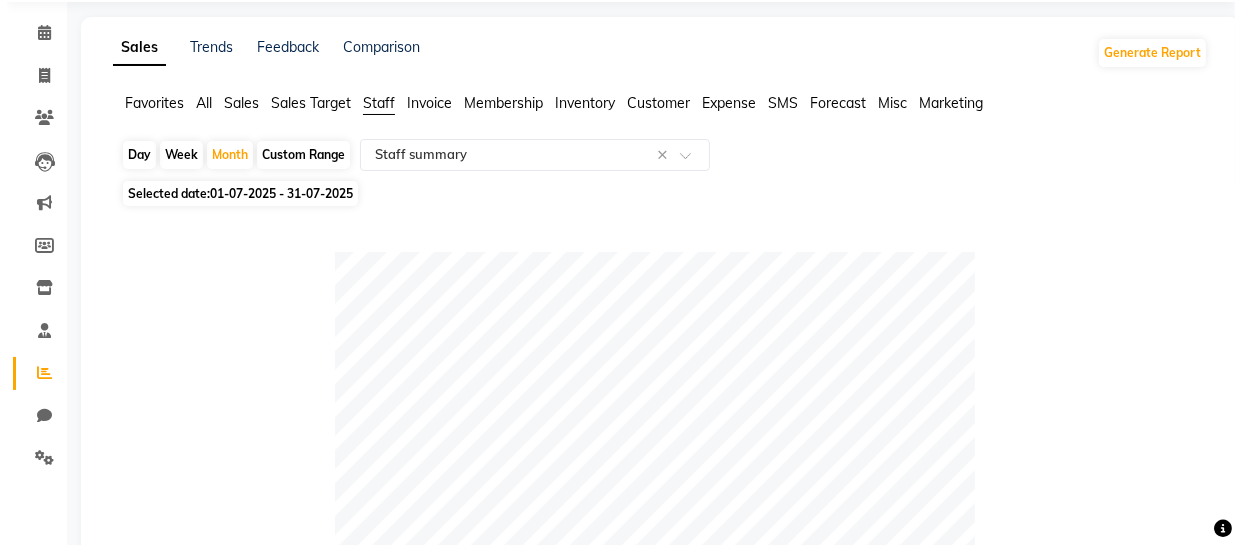 scroll, scrollTop: 0, scrollLeft: 0, axis: both 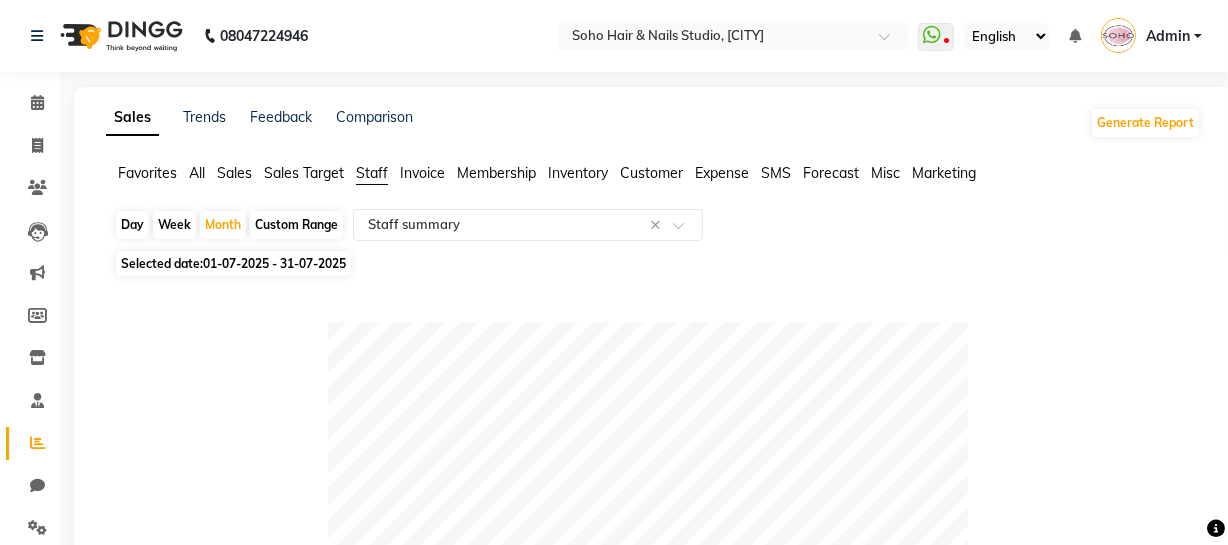 drag, startPoint x: 1177, startPoint y: 35, endPoint x: 1172, endPoint y: 55, distance: 20.615528 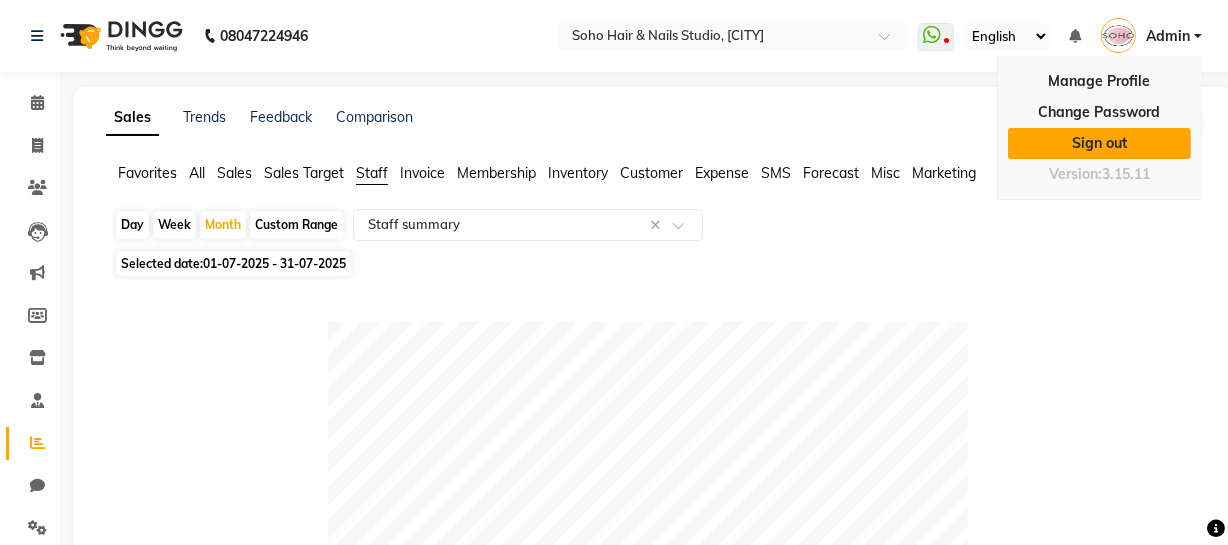 click on "Sign out" at bounding box center (1099, 143) 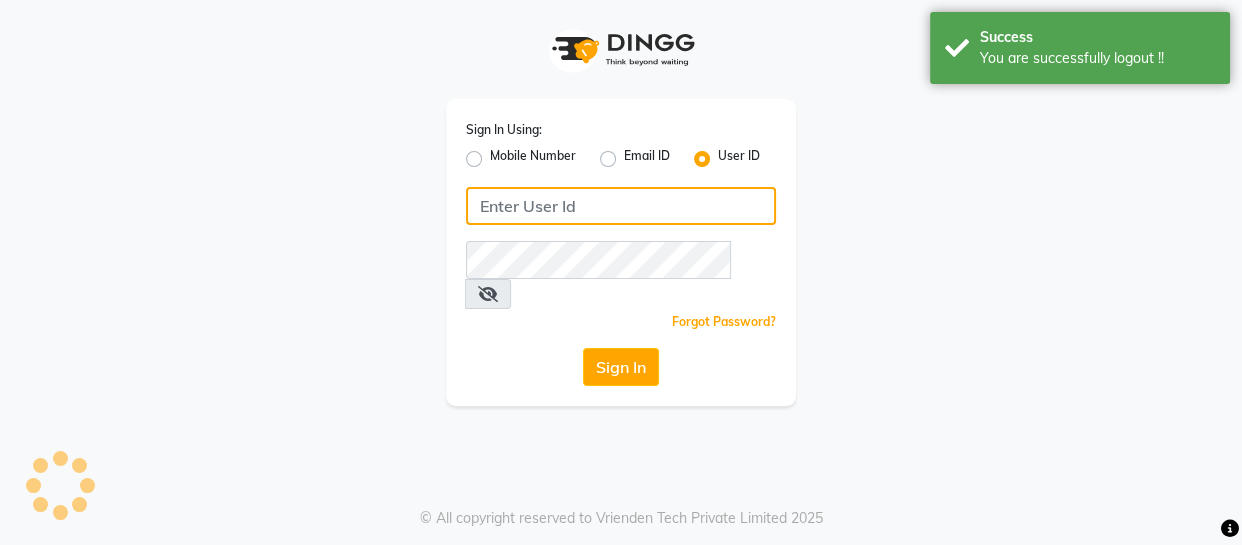 type on "9596963939" 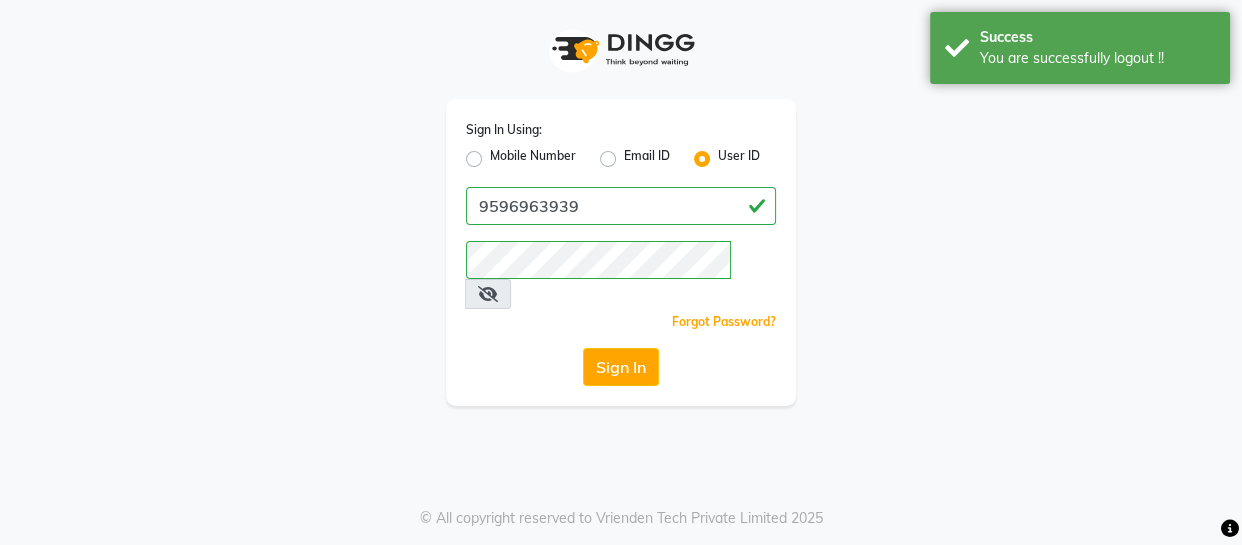 click on "Sign In Using: Mobile Number Email ID User ID" 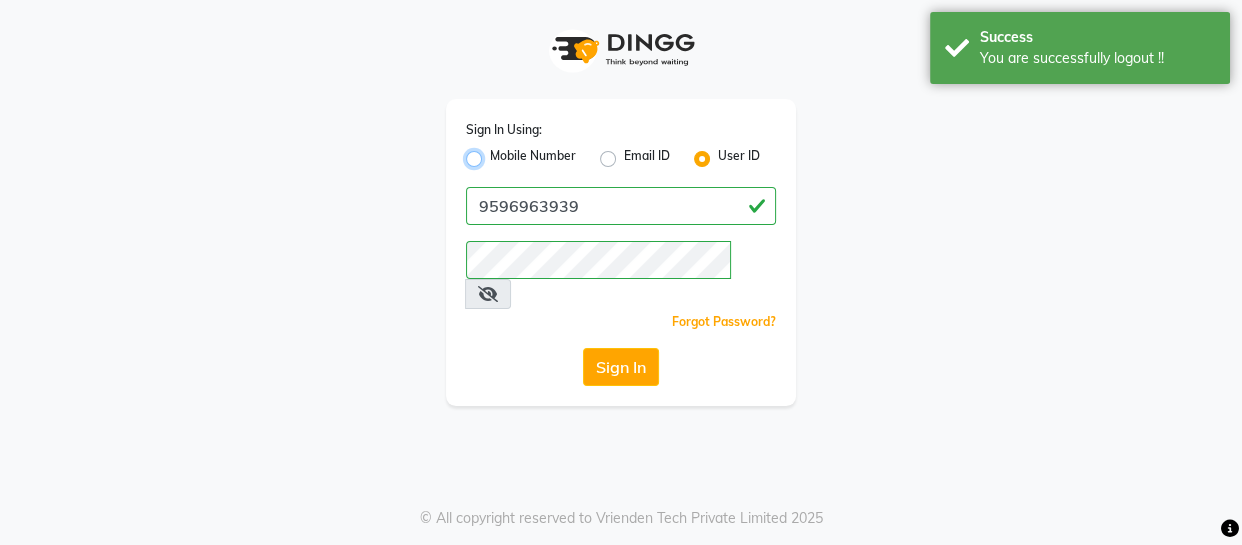 click on "Mobile Number" at bounding box center [496, 153] 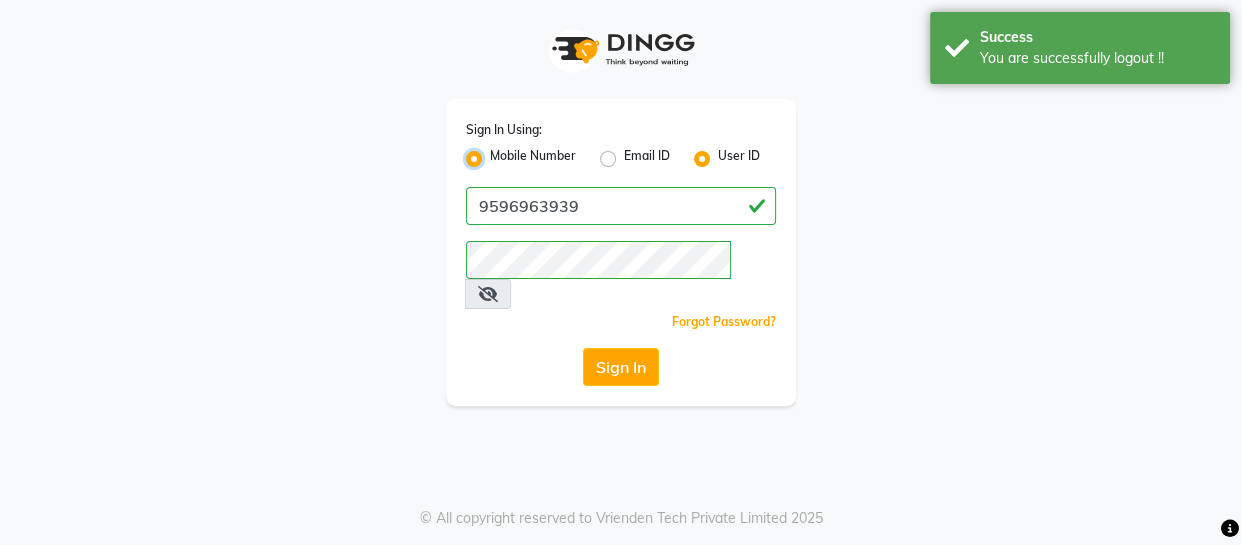 radio on "false" 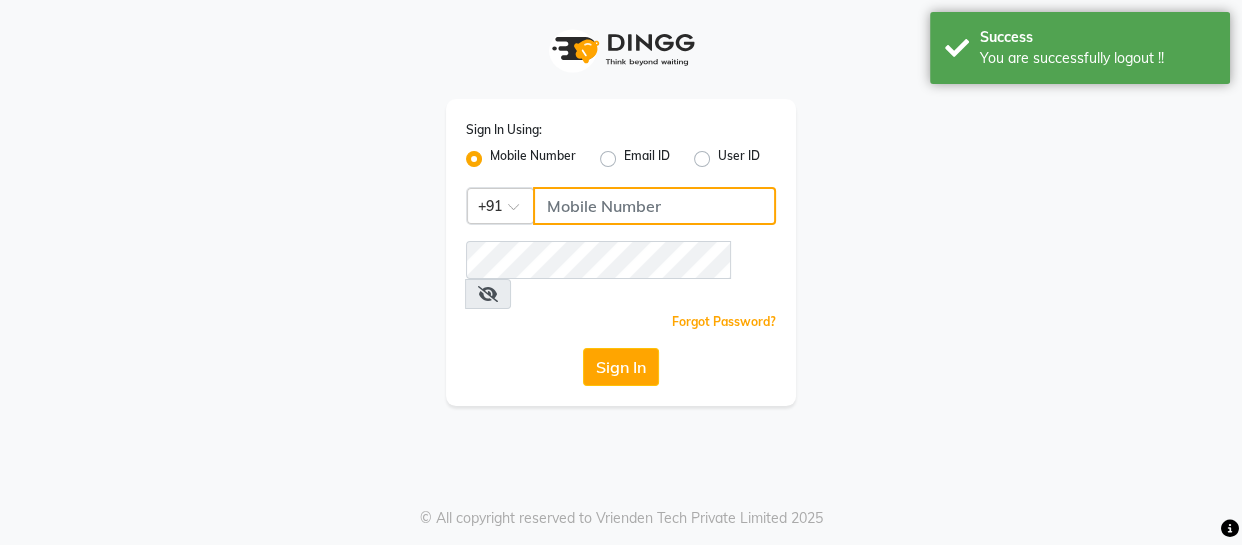 click 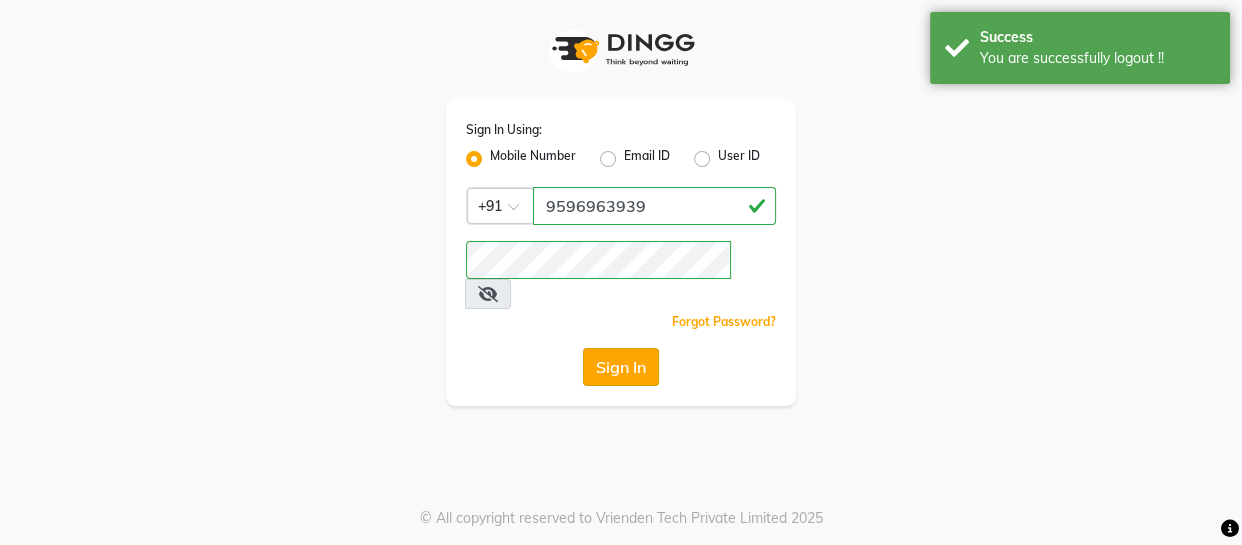 click on "Sign In" 